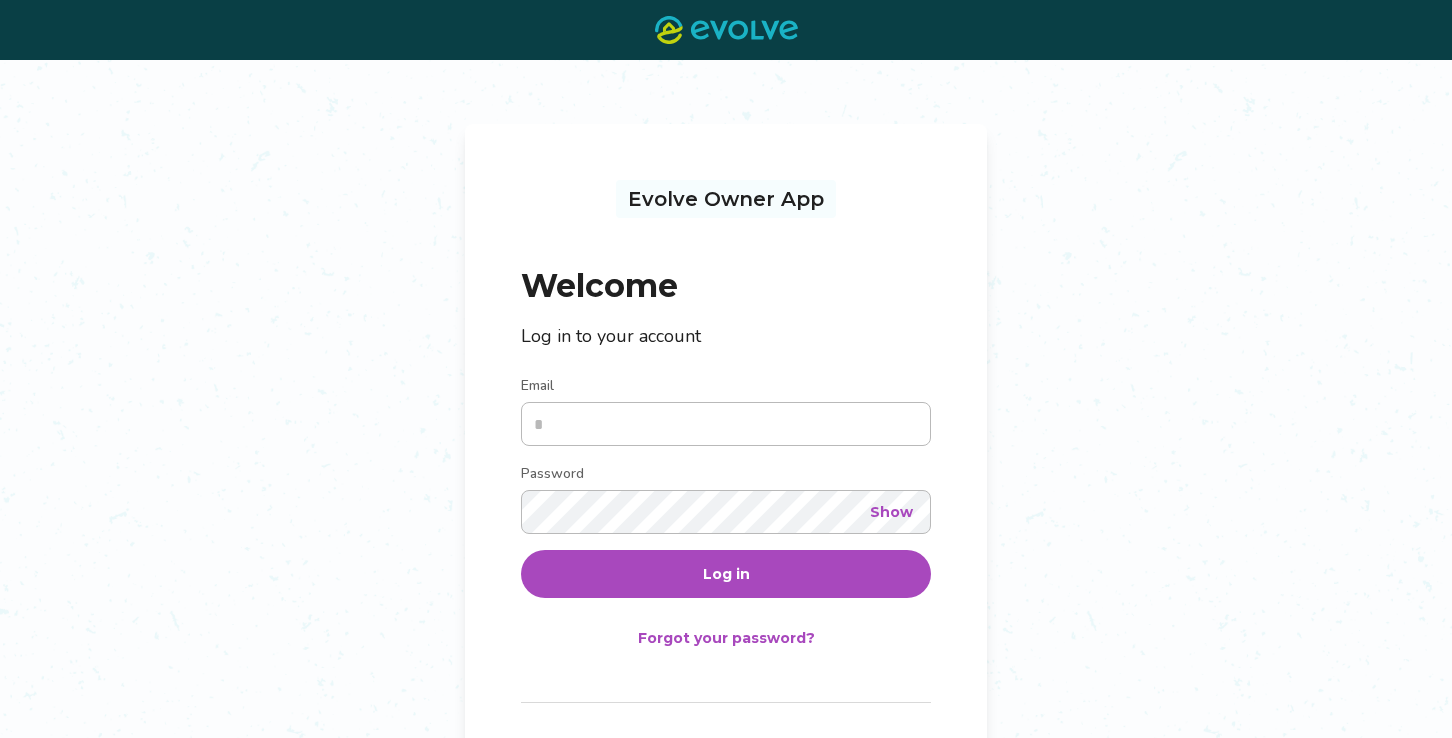 scroll, scrollTop: 0, scrollLeft: 0, axis: both 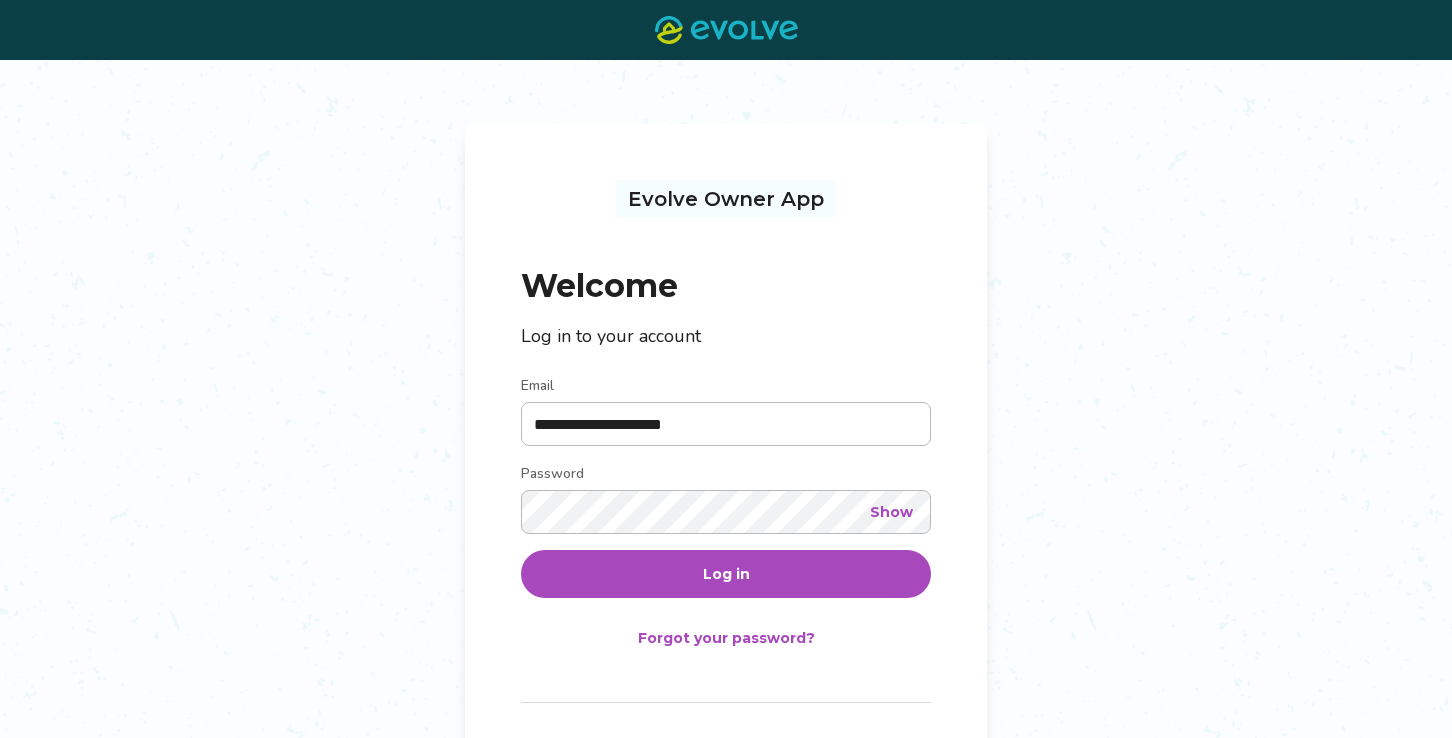 type on "**********" 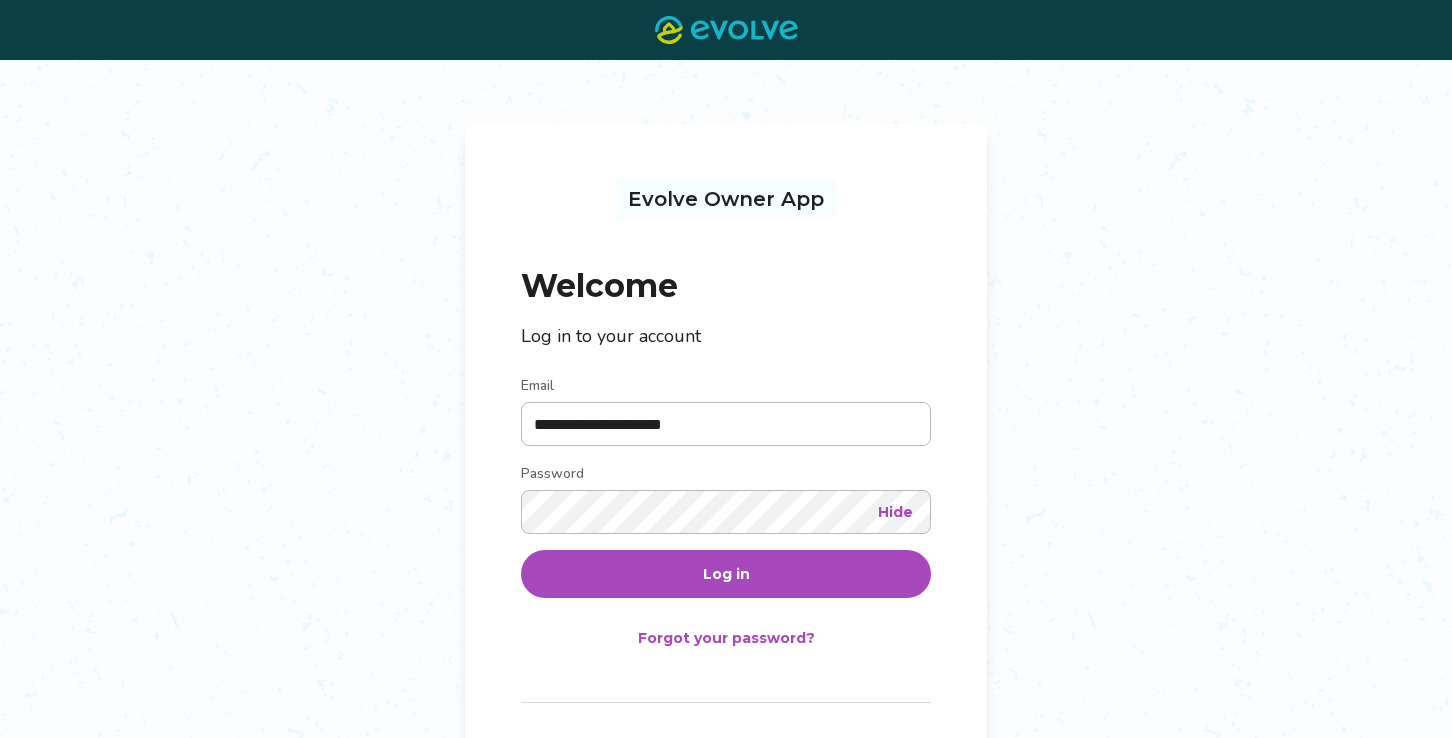 click on "Log in" at bounding box center [726, 574] 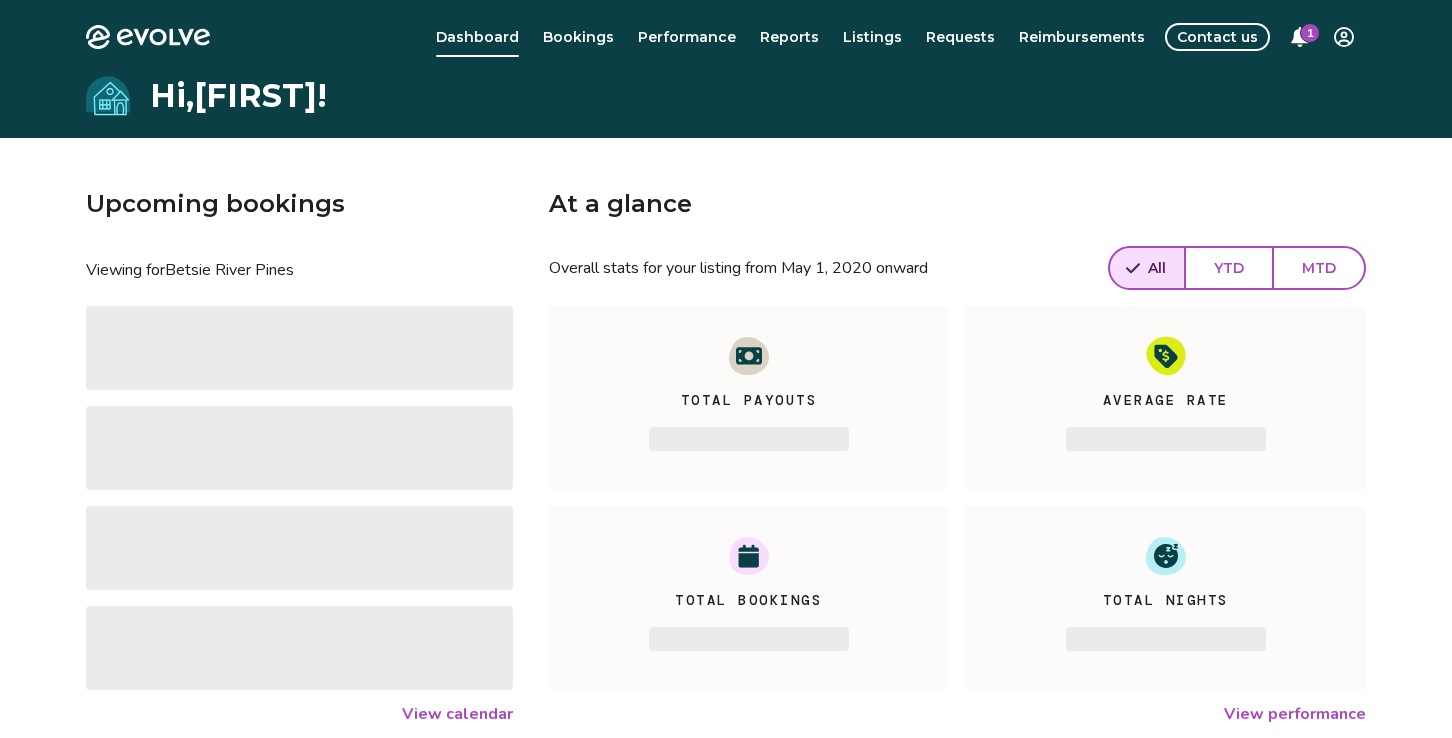 click on "1" at bounding box center (1310, 33) 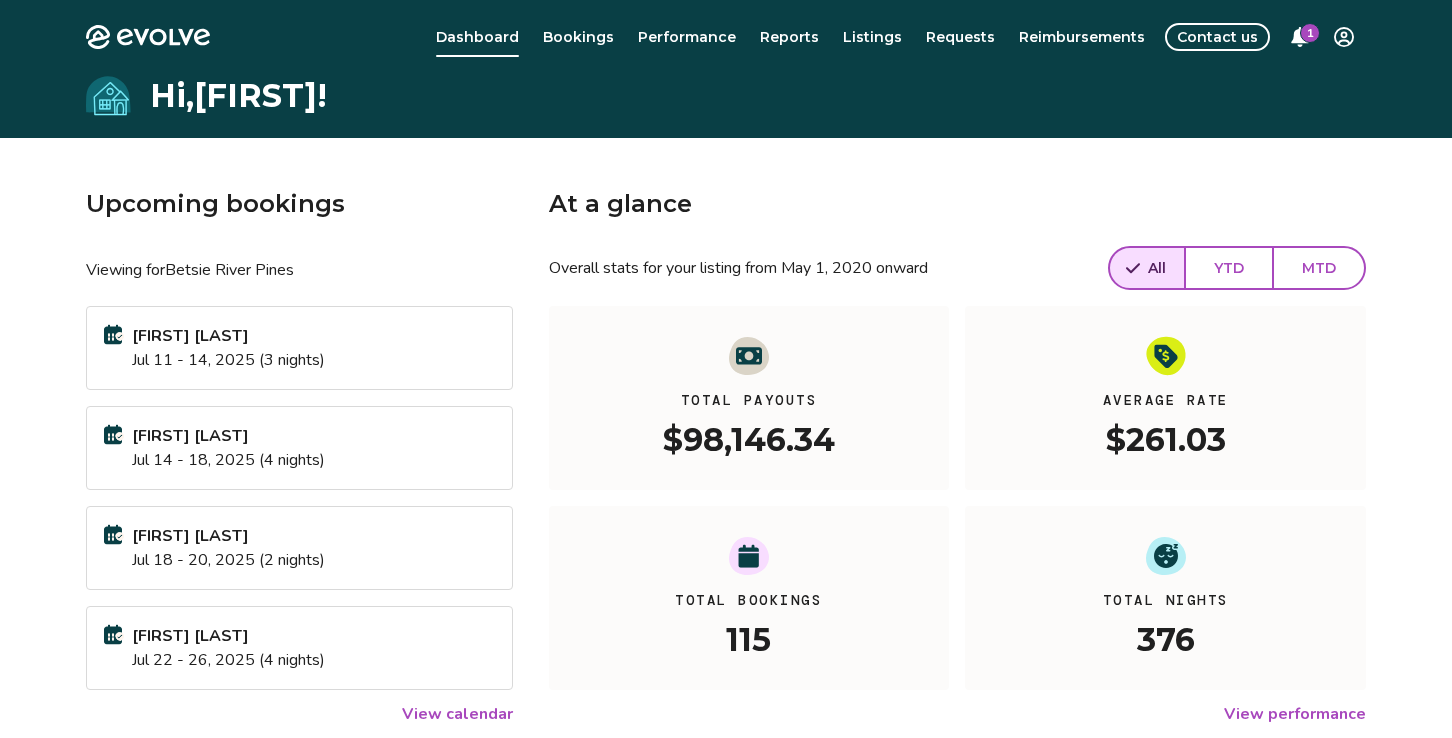 click 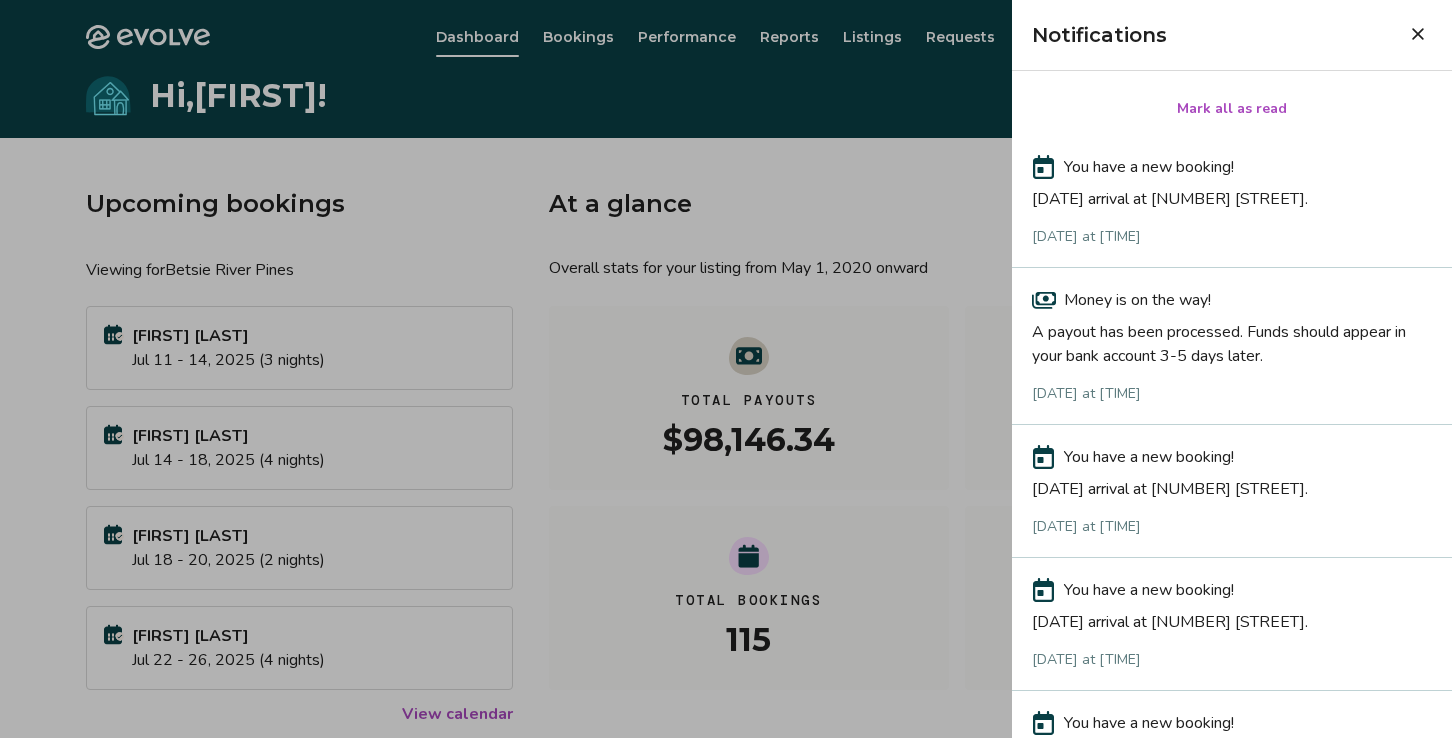 scroll, scrollTop: 0, scrollLeft: 0, axis: both 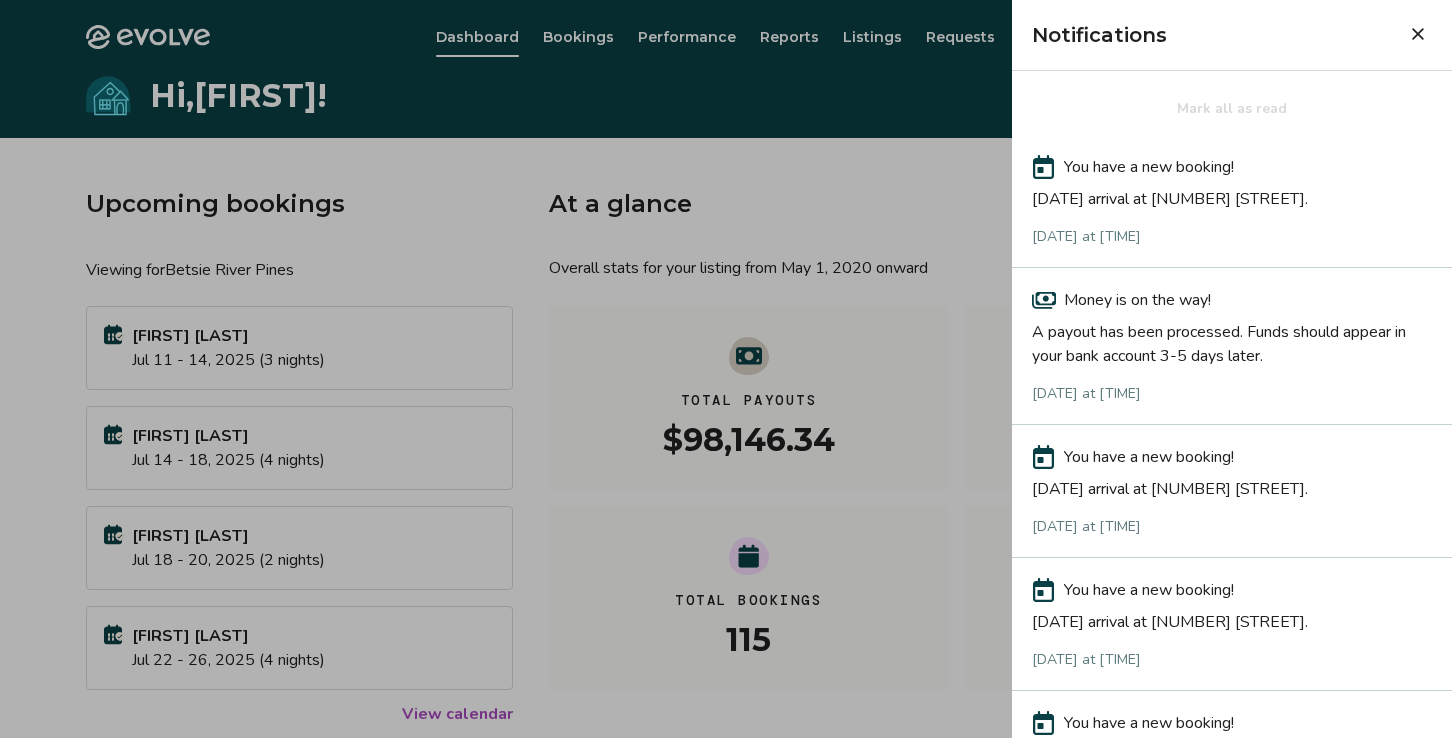 click 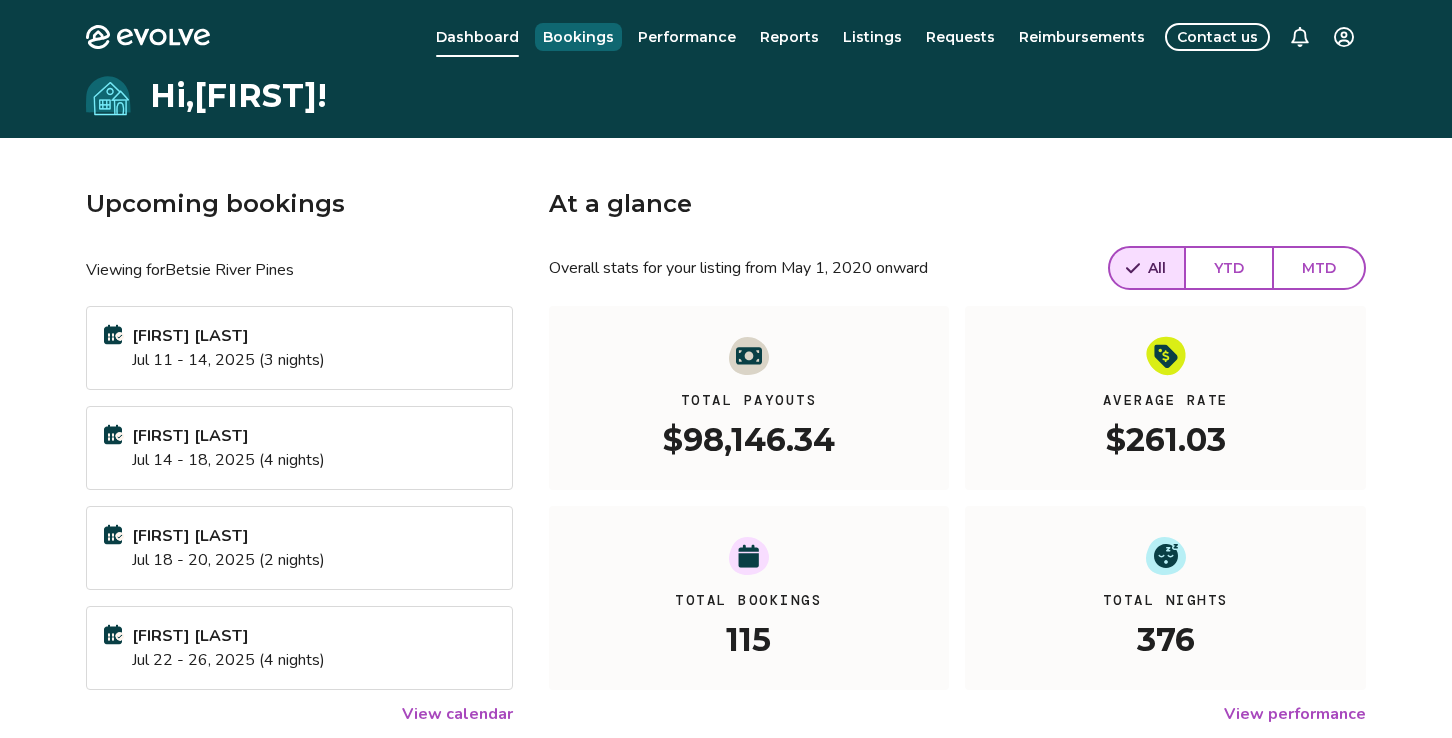 click on "Bookings" at bounding box center (578, 37) 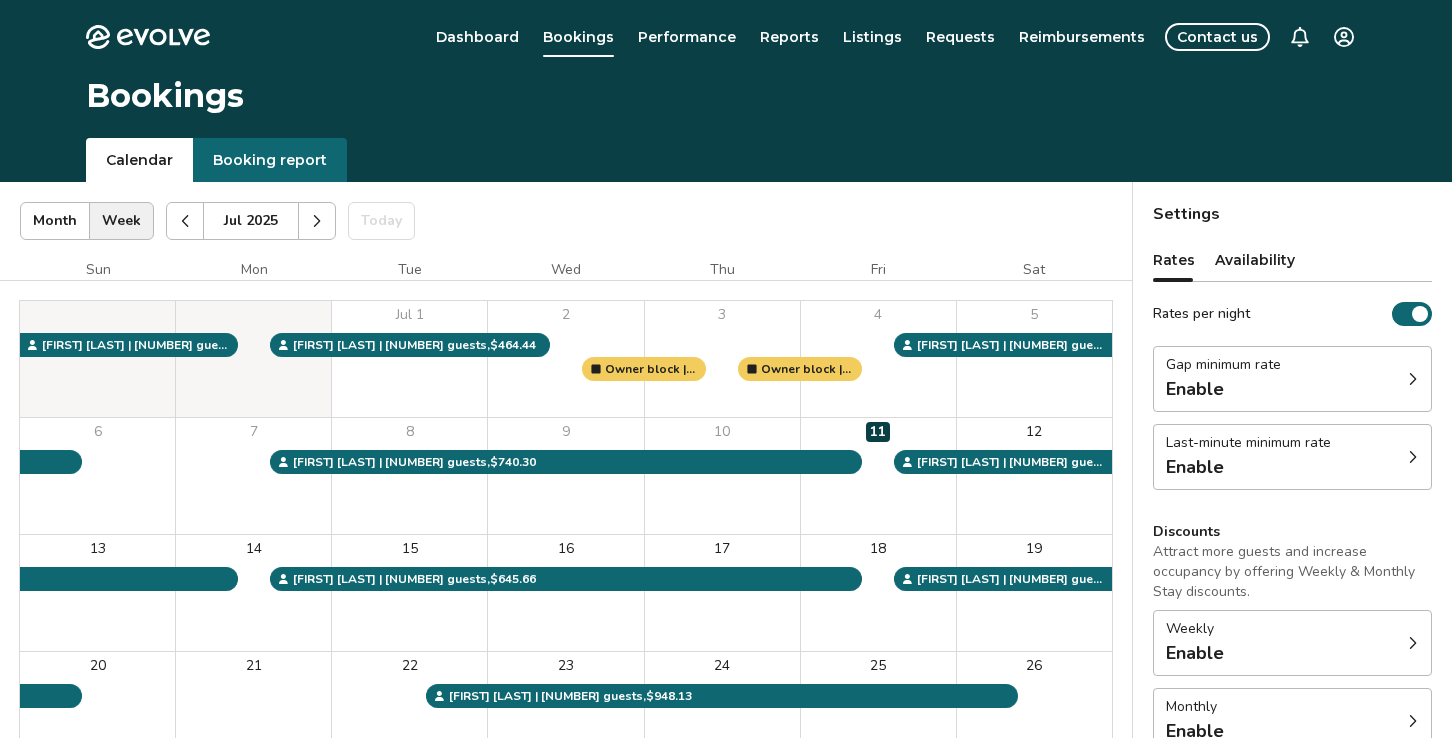 click on "Rates per night" at bounding box center (1412, 314) 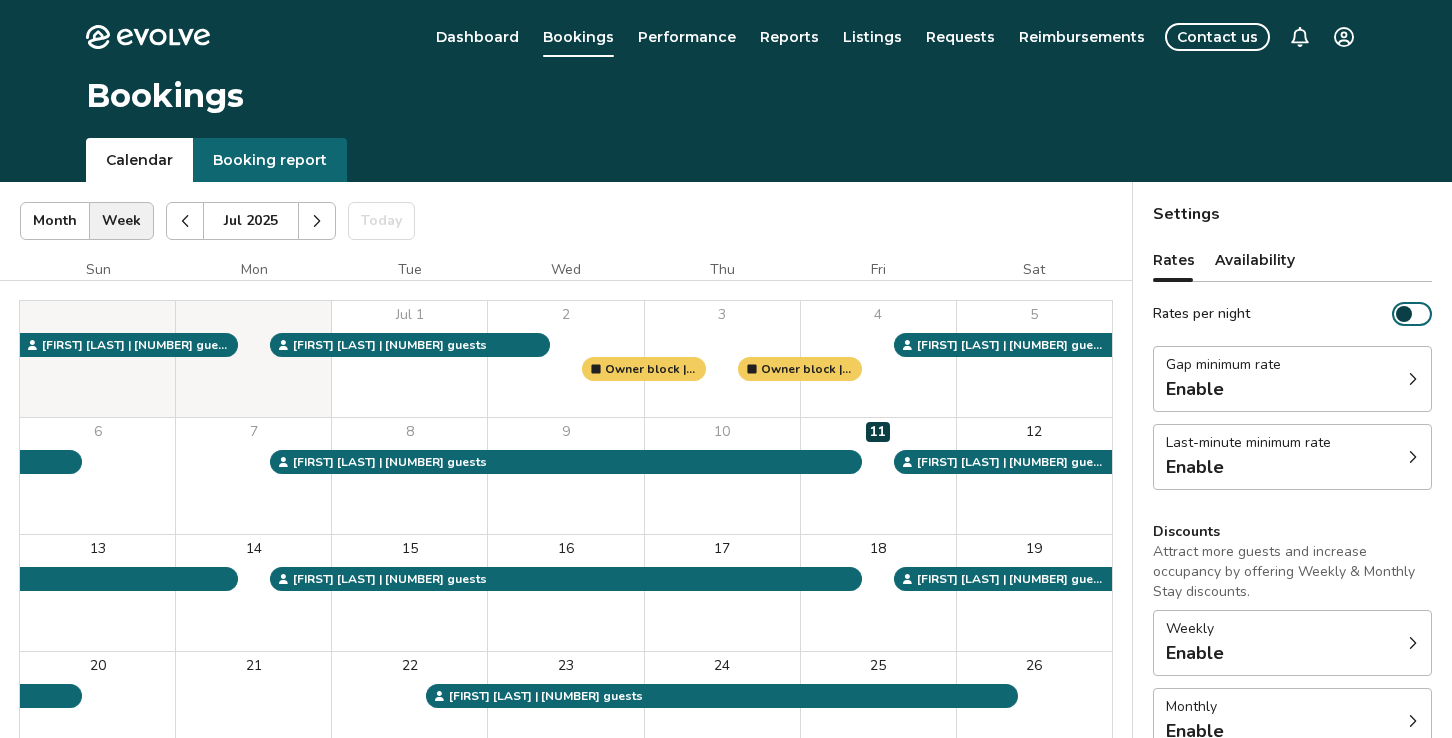 click on "Contact us" at bounding box center (1217, 37) 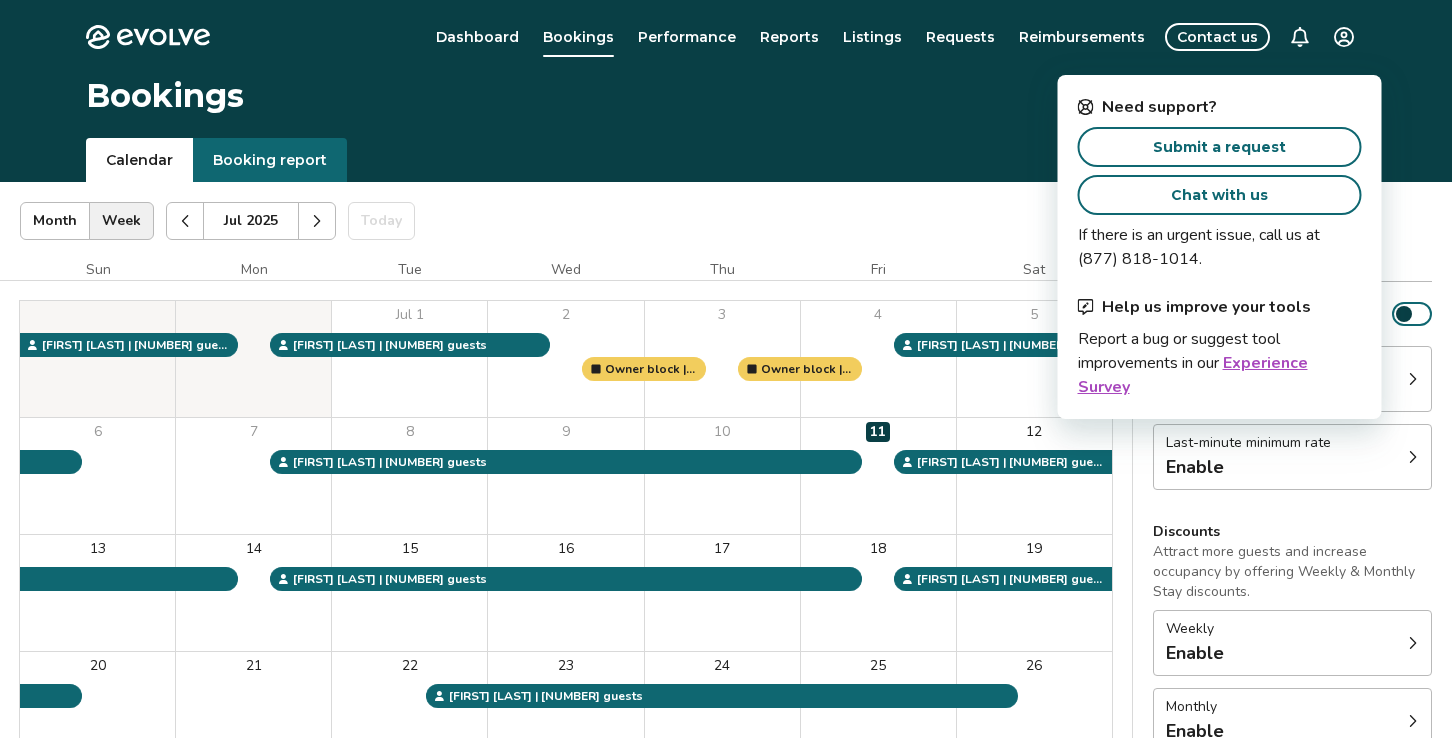 click on "Chat with us" at bounding box center [1219, 195] 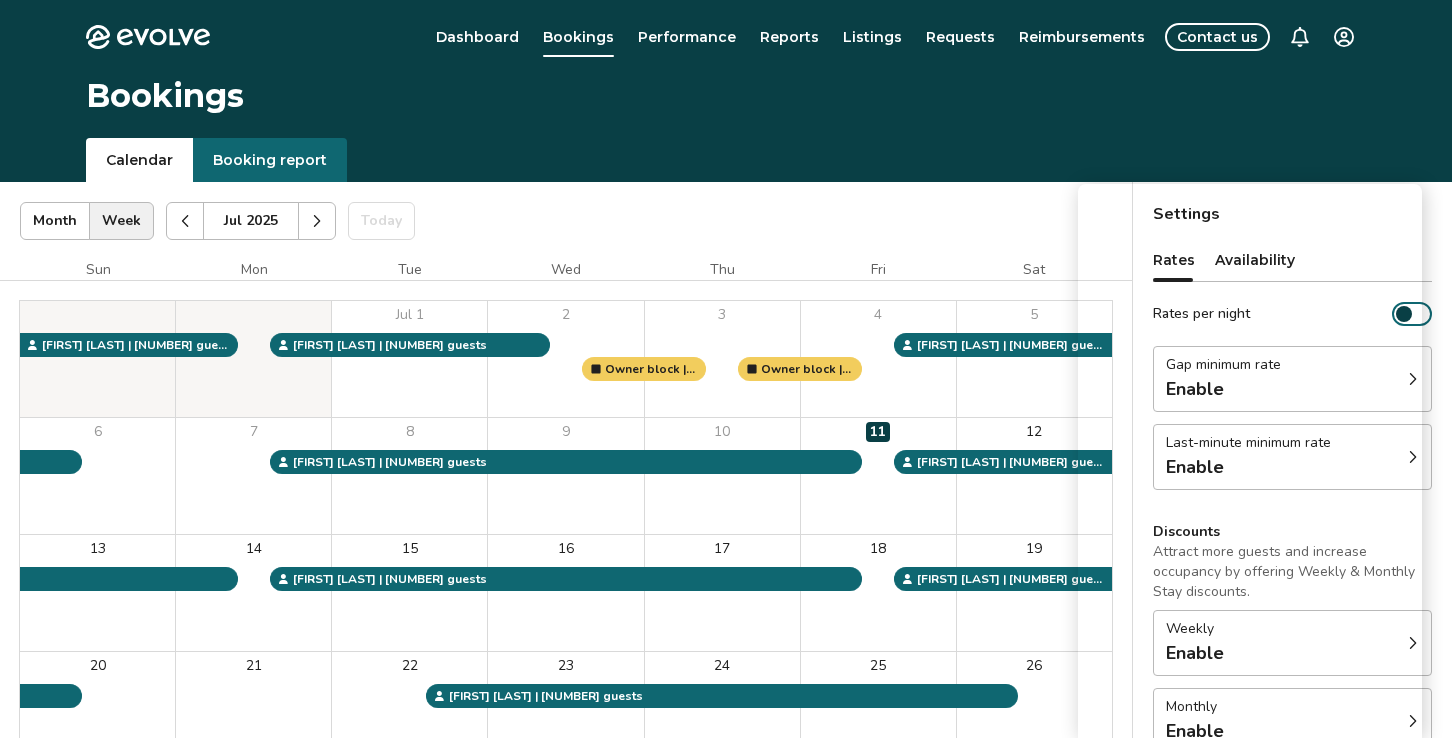 click on "Jul 2025  | Views Month Week Jul 2025 Today Settings" at bounding box center (566, 221) 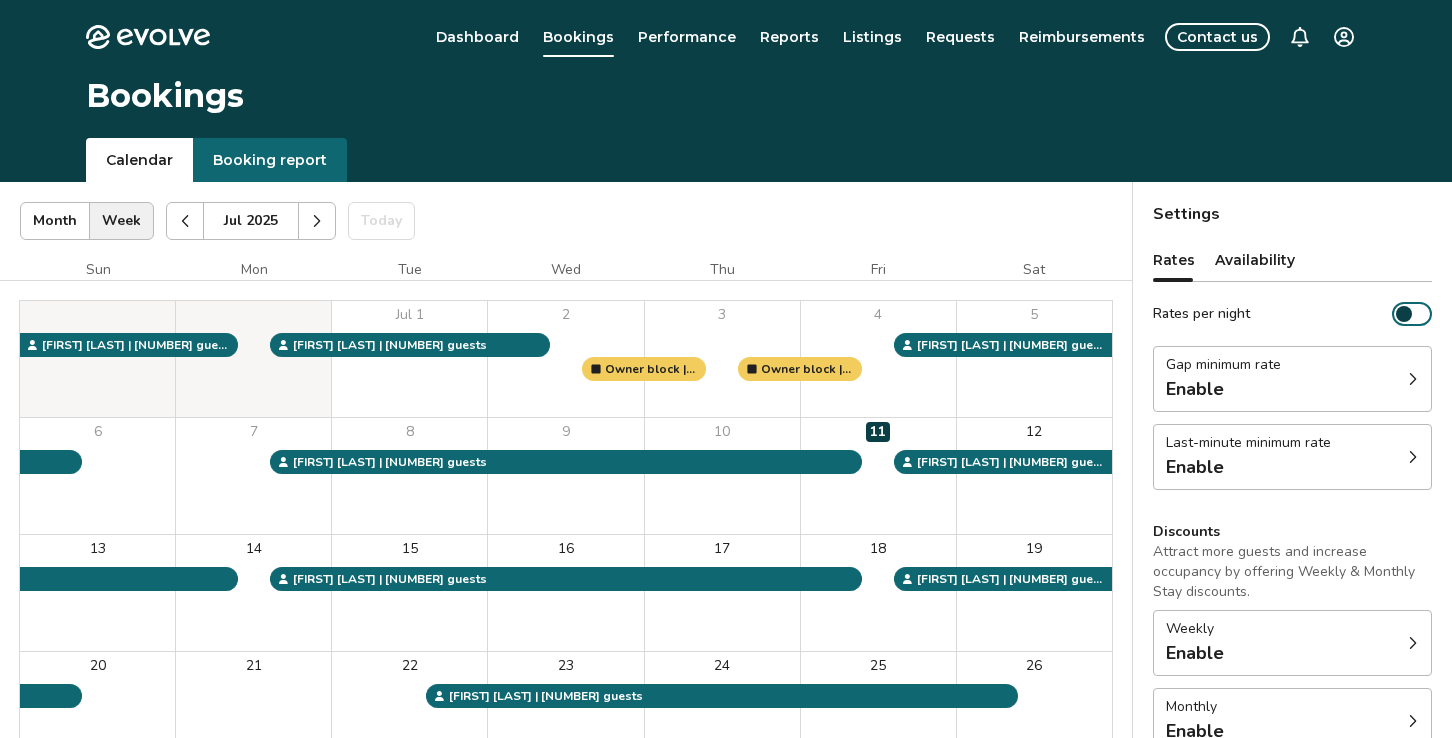 click on "Contact us" at bounding box center (1217, 37) 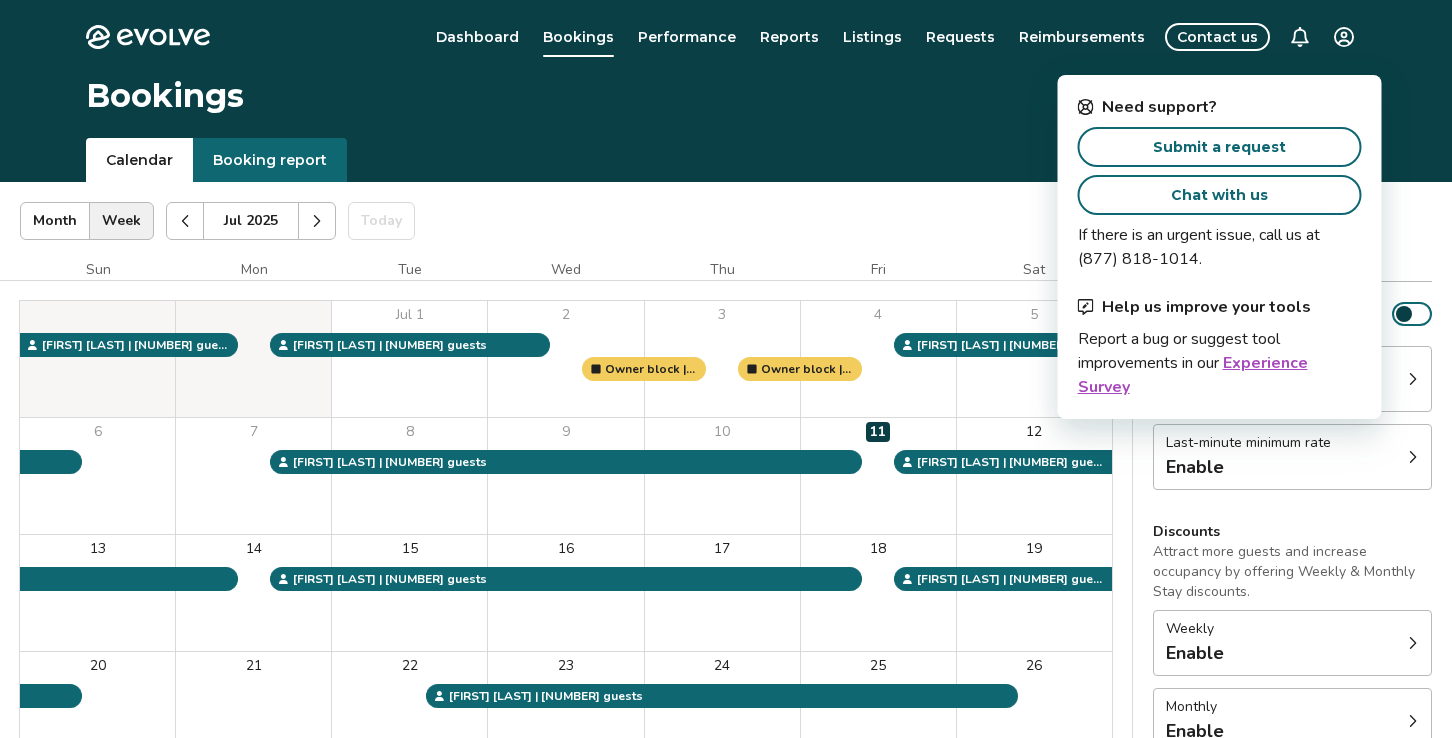 click on "Submit a request" at bounding box center (1219, 147) 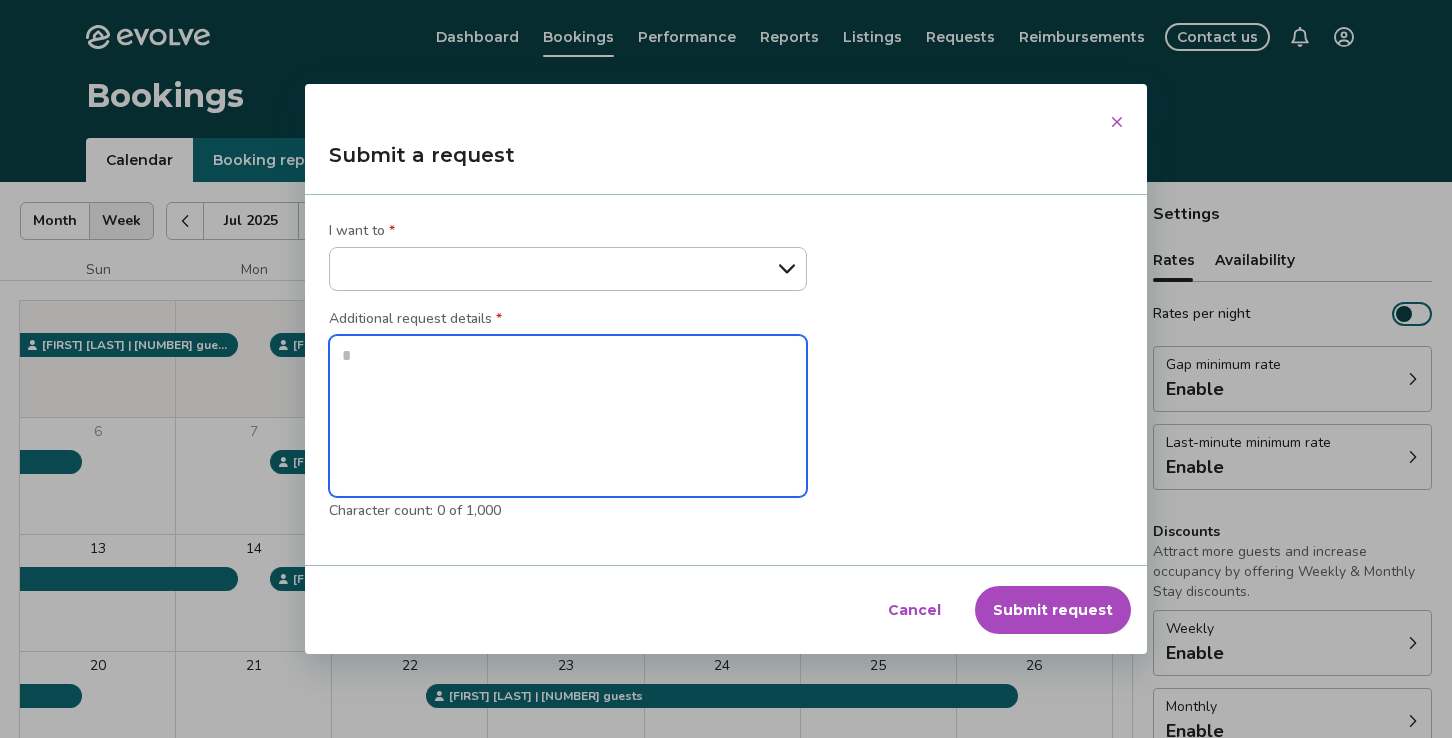 click at bounding box center (568, 416) 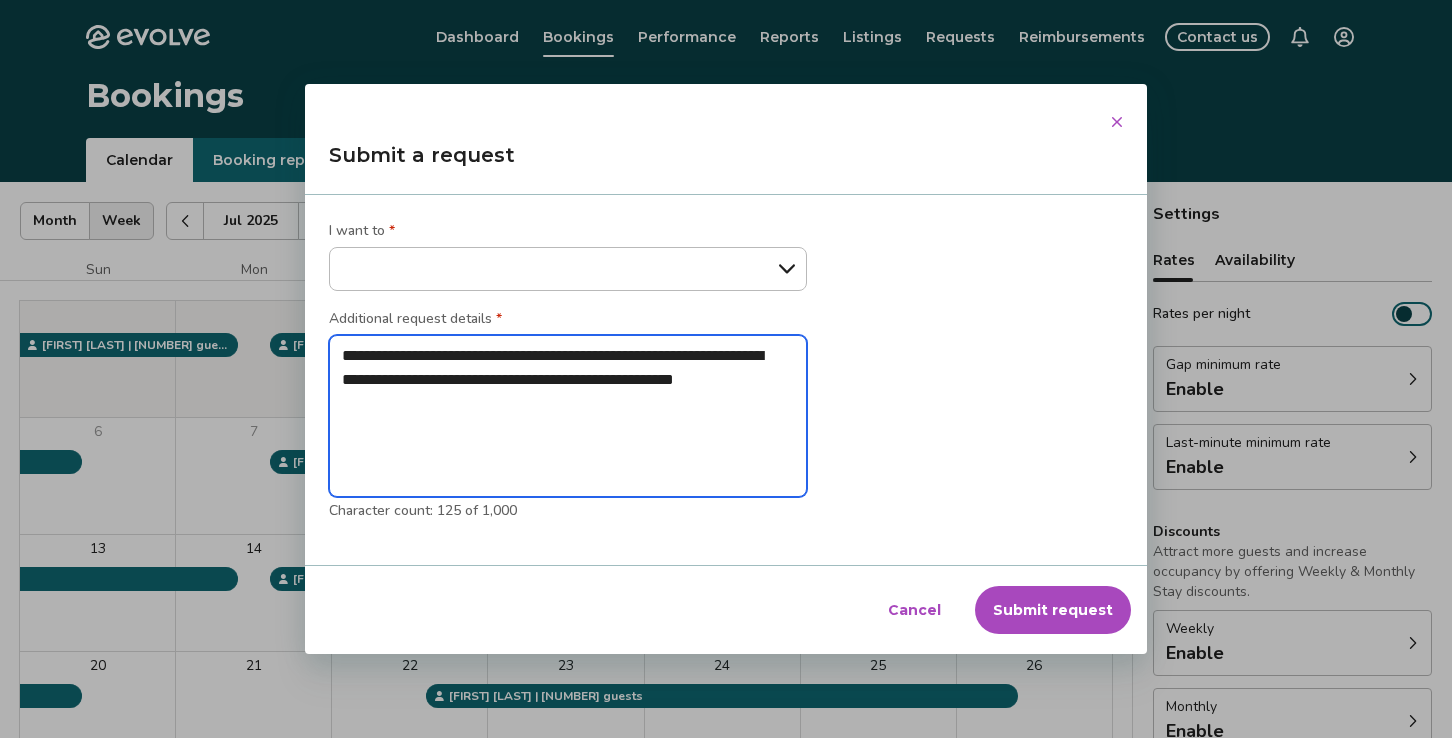 type on "**********" 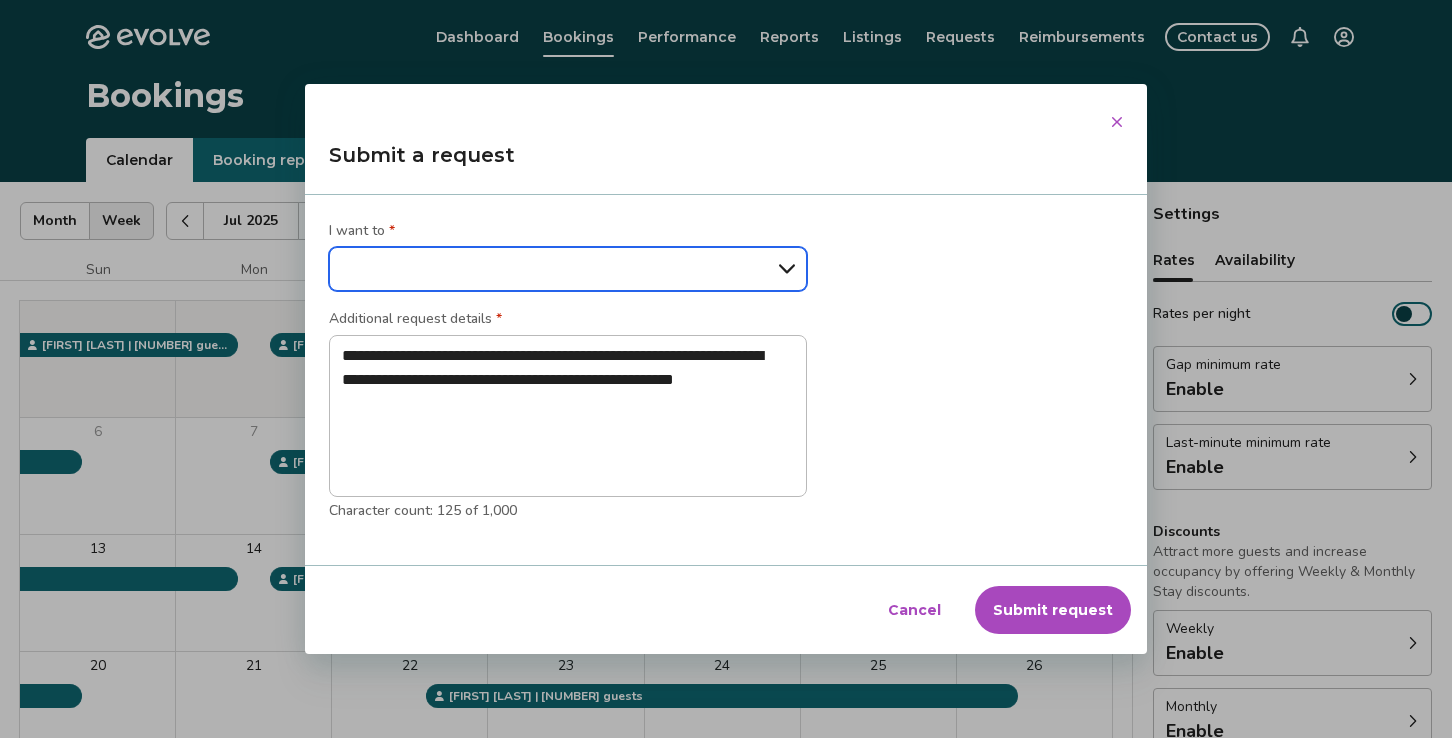 select on "**********" 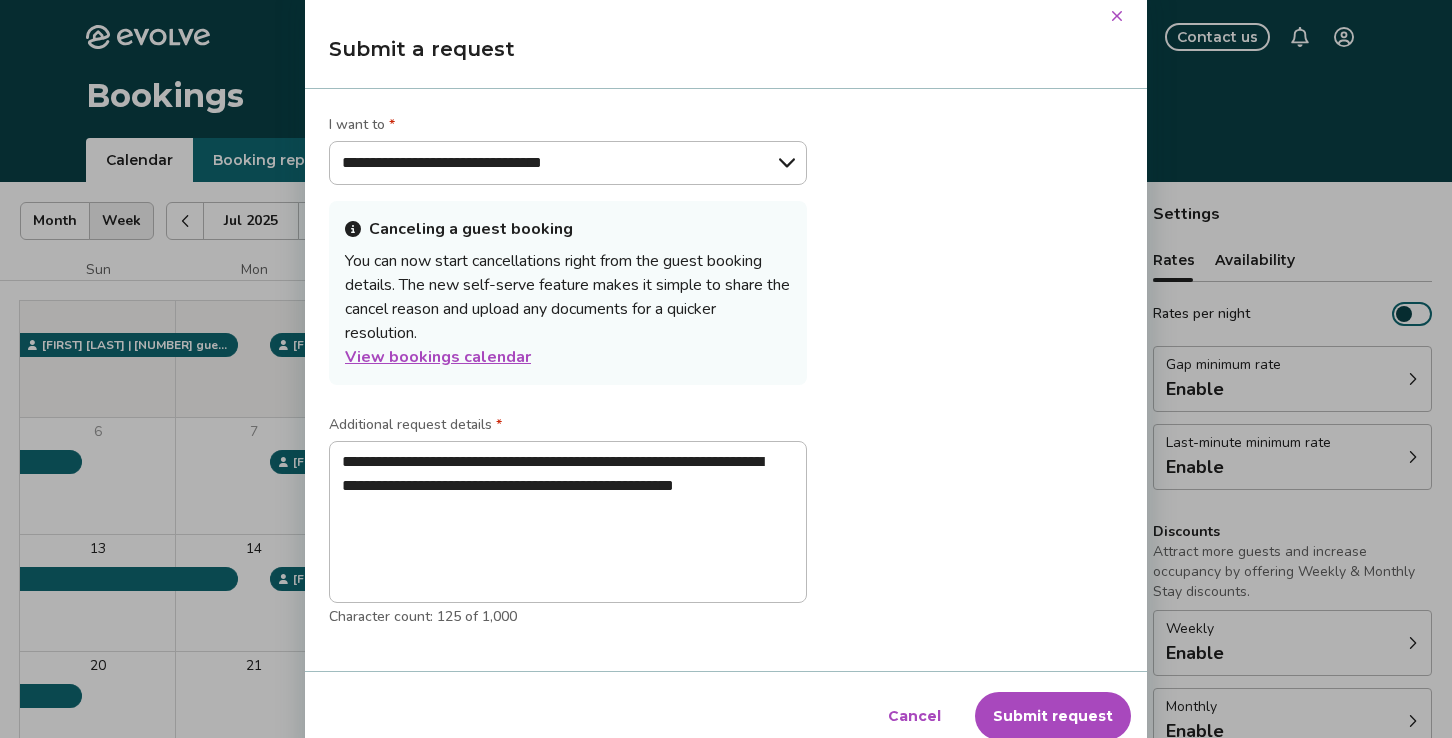 click on "Cancel" at bounding box center [914, 716] 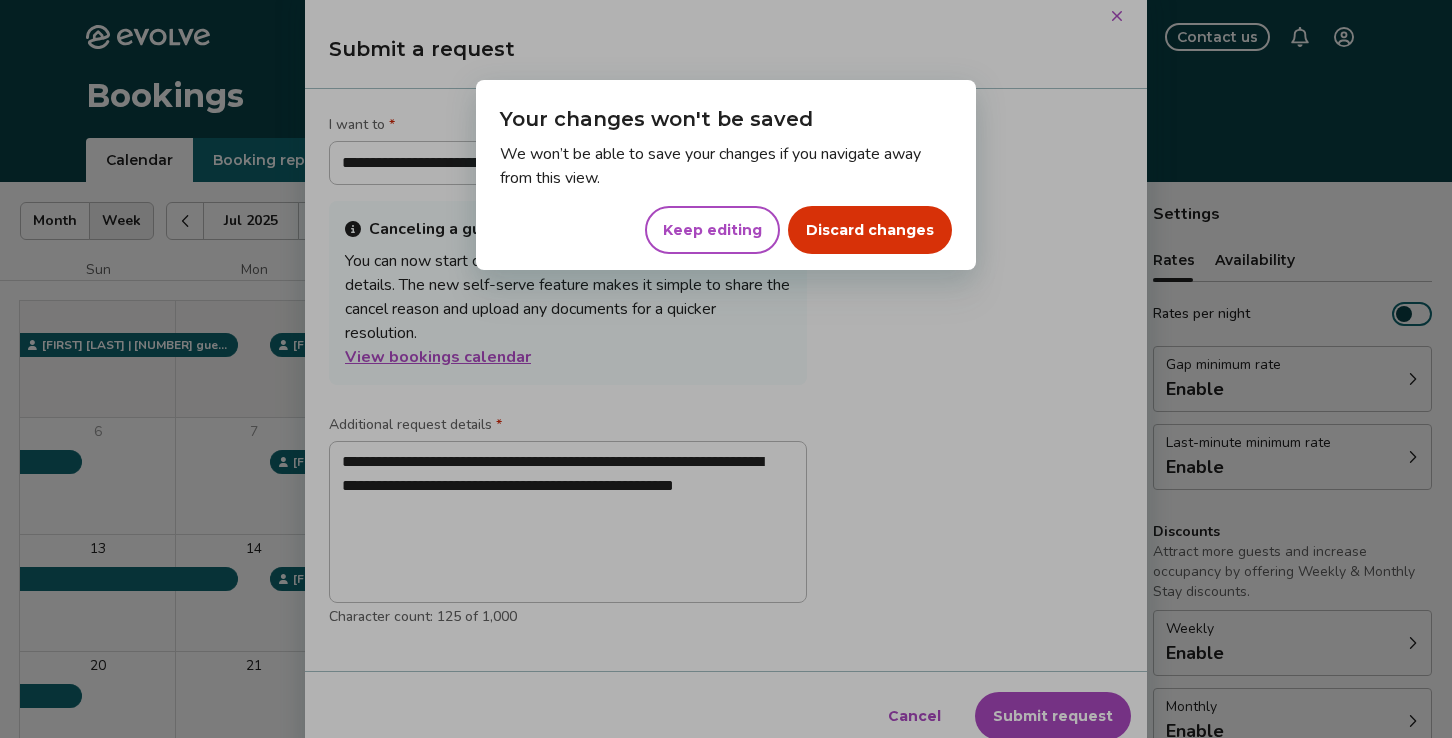 click on "Dialog Your changes won't be saved We won’t be able to save your changes if you navigate away from this view. Keep editing Discard changes" at bounding box center (726, 369) 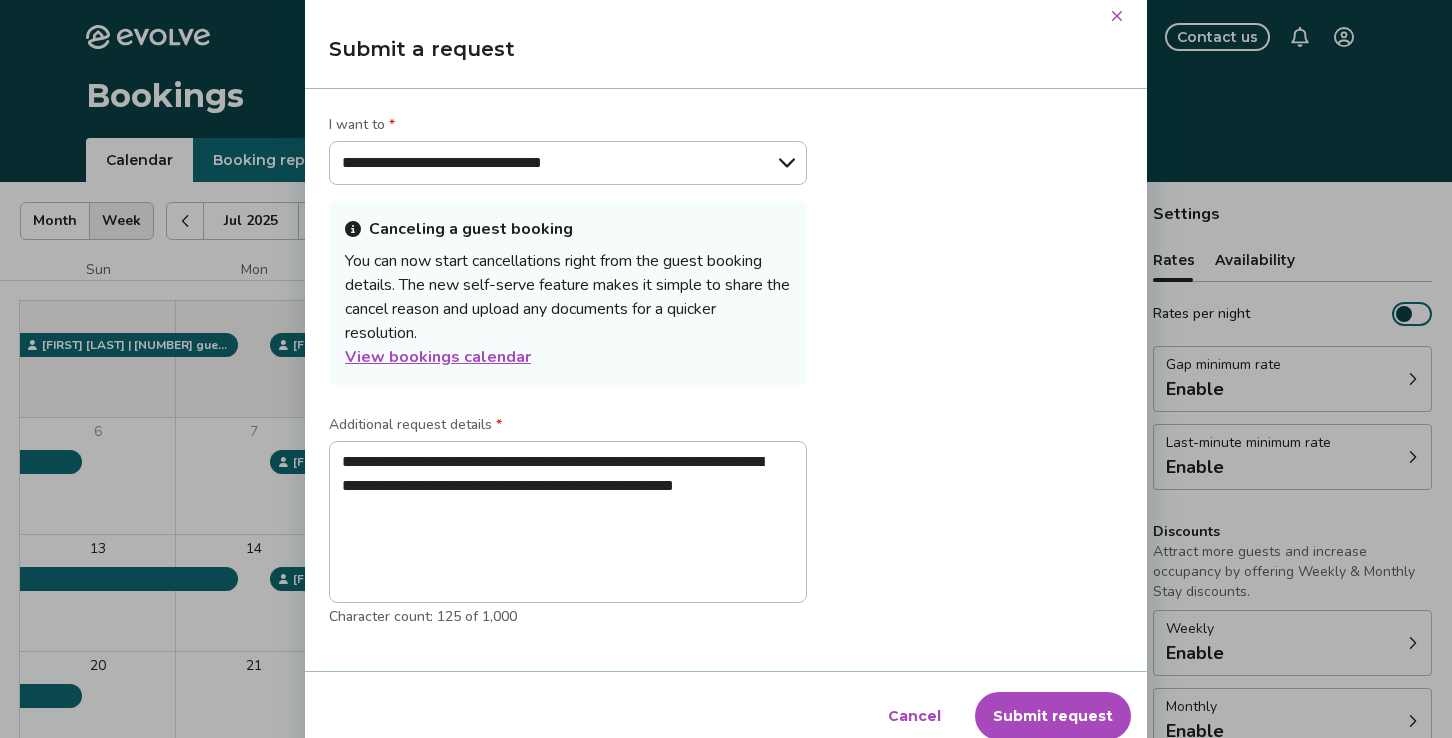 click on "Submit request" at bounding box center [1053, 716] 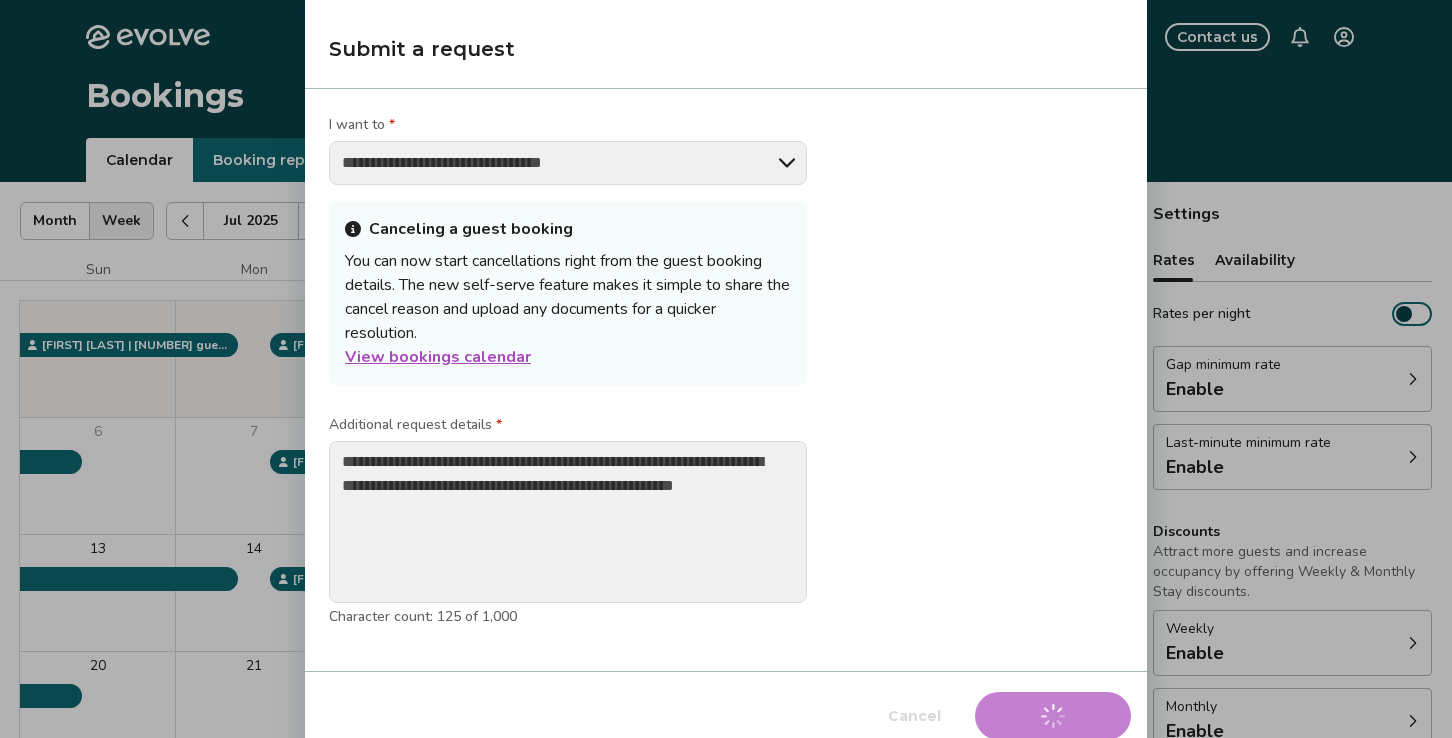 type on "*" 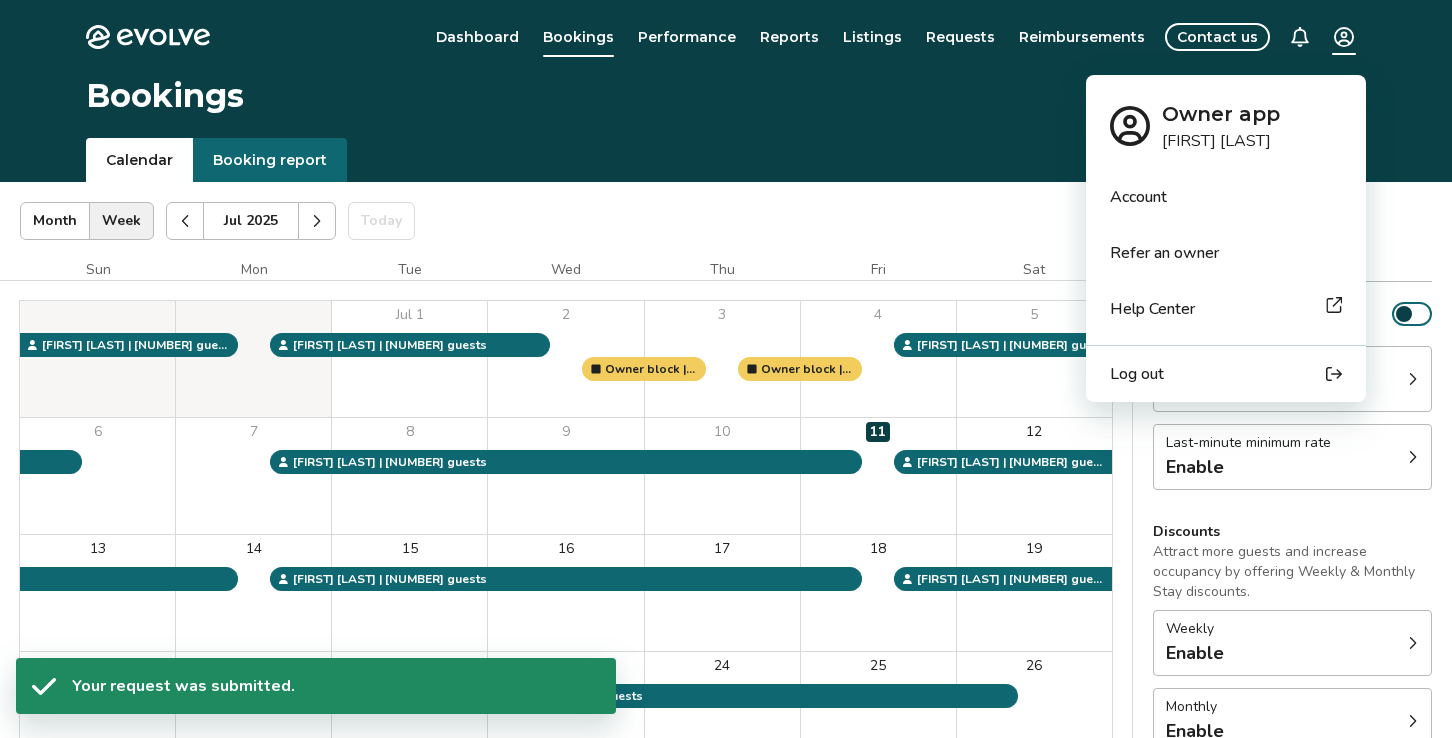 click on "Evolve Dashboard Bookings Performance Reports Listings Requests Reimbursements Contact us Bookings Calendar Booking report [DATE]  | Views Month Week [DATE] Today Settings Betsie River Pines [DATE] Sun Mon Tue Wed Thu Fri Sat Jul 1 2 3 4 5 6 7 8 9 10 11 12 13 14 15 16 17 18 19 20 21 22 23 24 25 26 27 28 29 30 31 Owner block | 1 nights,  Not ready to accept bookings at this time Owner block | 1 nights,  Not ready to accept bookings at this time [FIRST] [LAST] | [NUMBER] guests [FIRST] [LAST] | [NUMBER] guests [FIRST] [LAST] | [NUMBER] guests [FIRST] [LAST] | [NUMBER] guests [FIRST] [LAST] | [NUMBER] guests [FIRST] [LAST] | [NUMBER] guests [FIRST] [LAST] | [NUMBER] guests [FIRST] [LAST] | [NUMBER] guests Booking Pending Evolve/Owner Settings Rates Availability Rates per night Gap minimum rate Enable Last-minute minimum rate Enable Discounts Attract more guests and increase occupancy by offering Weekly & Monthly Stay discounts. Weekly Enable Monthly Enable Non-refundable discount 10% off View rates, policies, & fees Gap minimum rate Enable Enable   Enable" at bounding box center (726, 517) 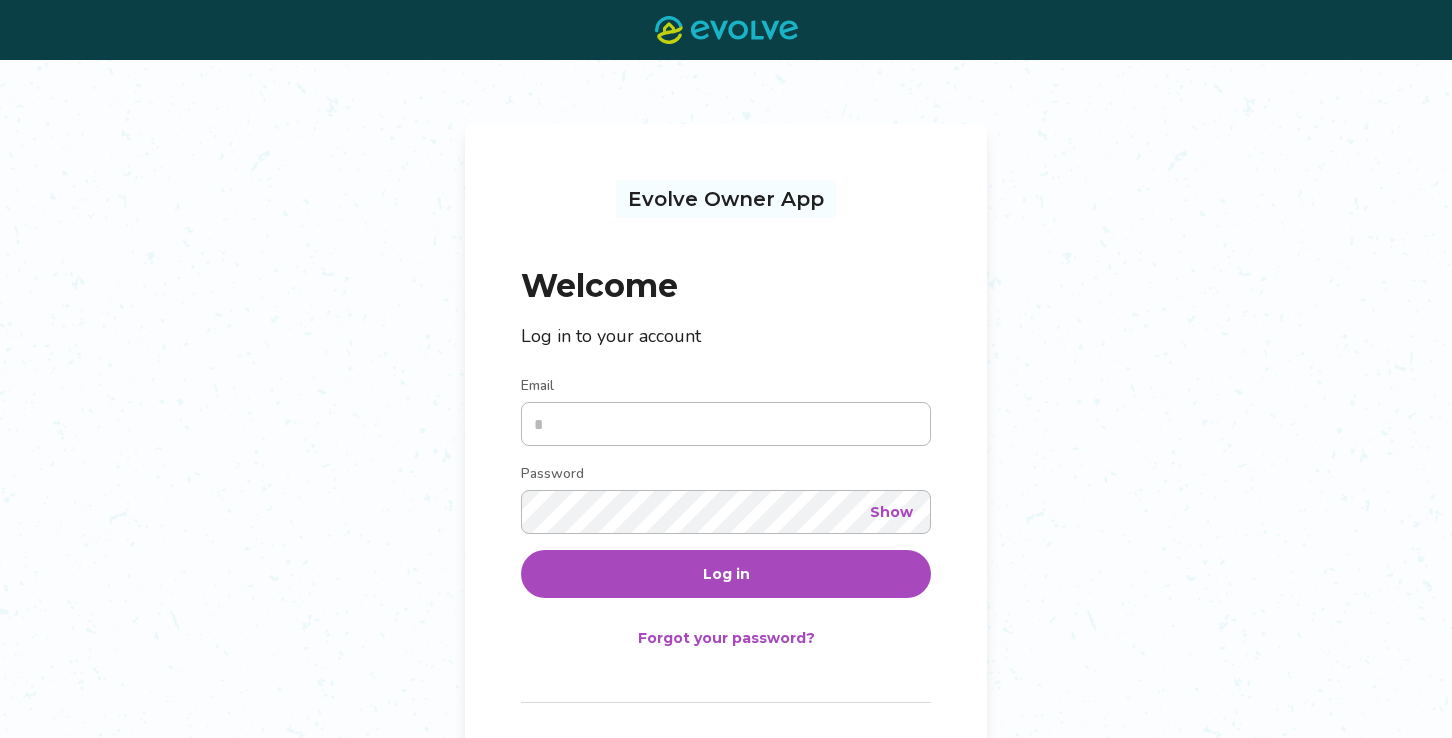 scroll, scrollTop: 0, scrollLeft: 0, axis: both 